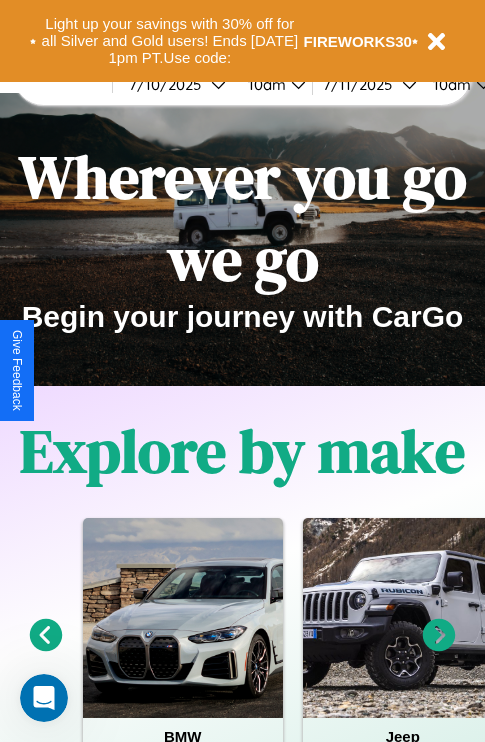 scroll, scrollTop: 0, scrollLeft: 0, axis: both 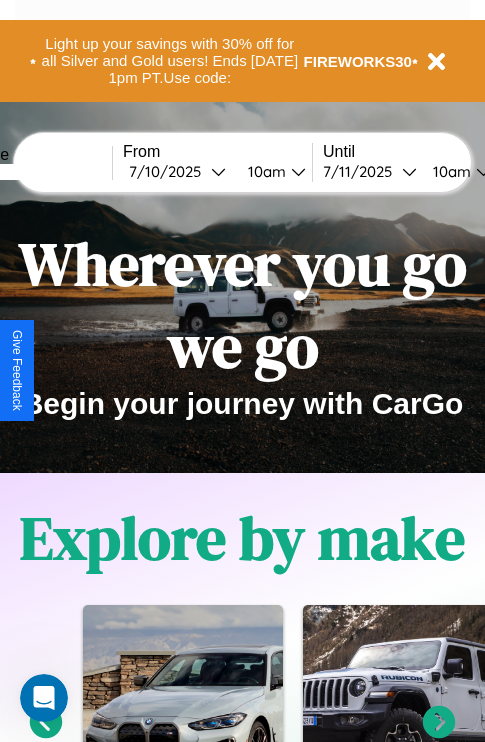 click at bounding box center (37, 172) 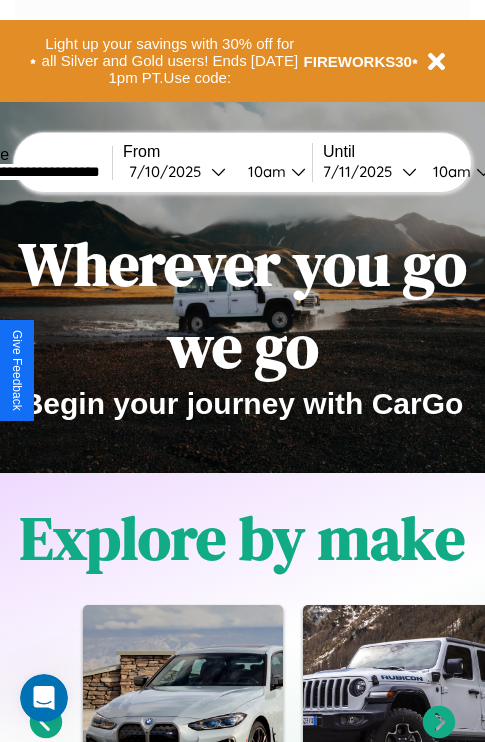 type on "**********" 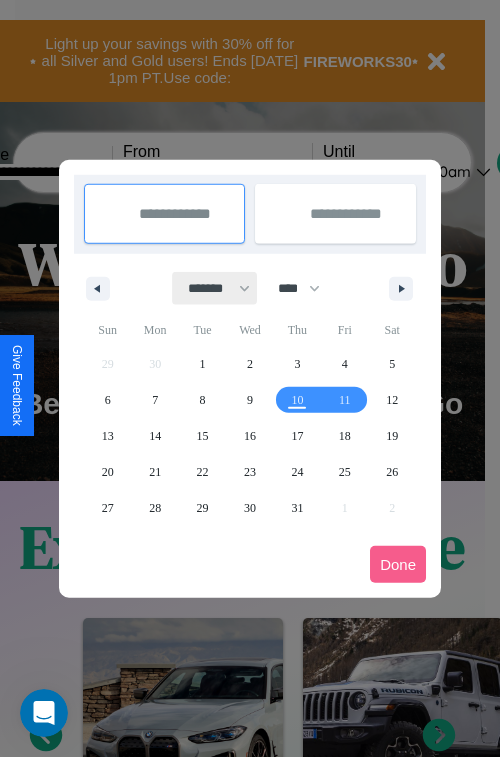 click on "******* ******** ***** ***** *** **** **** ****** ********* ******* ******** ********" at bounding box center (215, 288) 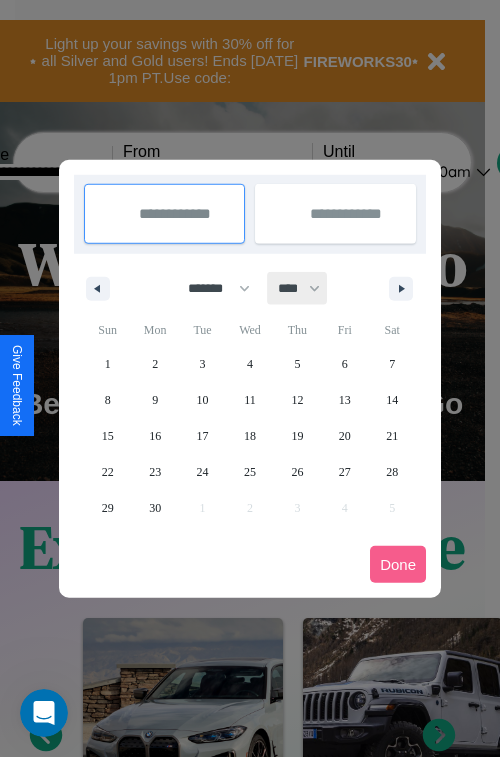 click on "**** **** **** **** **** **** **** **** **** **** **** **** **** **** **** **** **** **** **** **** **** **** **** **** **** **** **** **** **** **** **** **** **** **** **** **** **** **** **** **** **** **** **** **** **** **** **** **** **** **** **** **** **** **** **** **** **** **** **** **** **** **** **** **** **** **** **** **** **** **** **** **** **** **** **** **** **** **** **** **** **** **** **** **** **** **** **** **** **** **** **** **** **** **** **** **** **** **** **** **** **** **** **** **** **** **** **** **** **** **** **** **** **** **** **** **** **** **** **** **** ****" at bounding box center (298, 288) 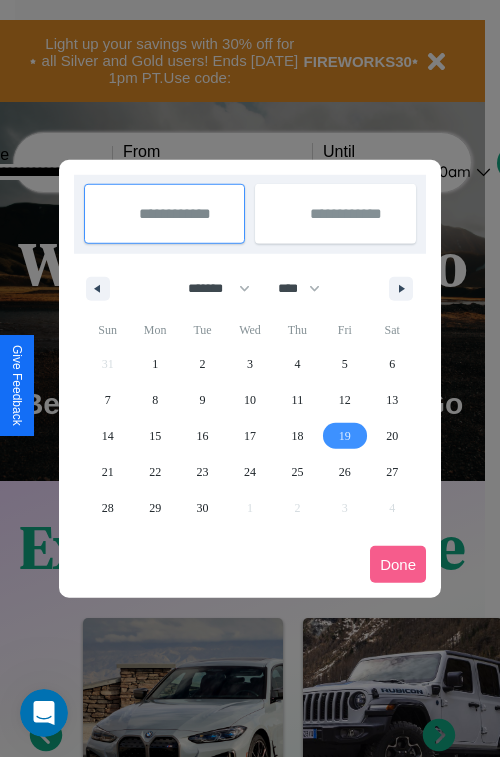 click on "19" at bounding box center [345, 436] 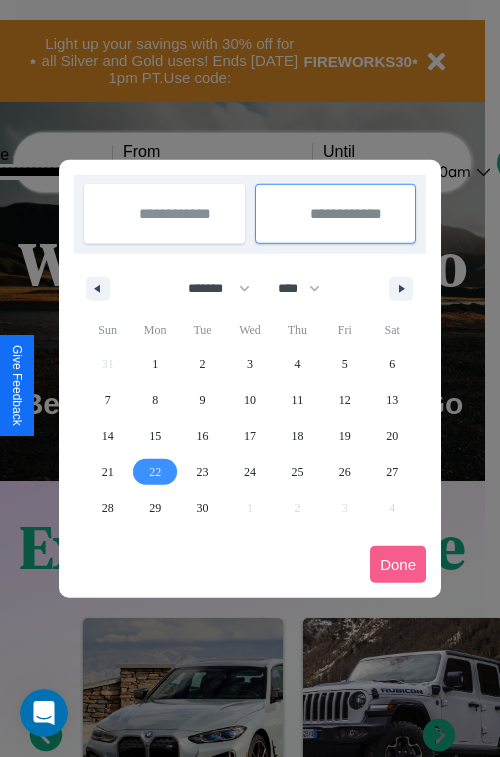 click on "22" at bounding box center (155, 472) 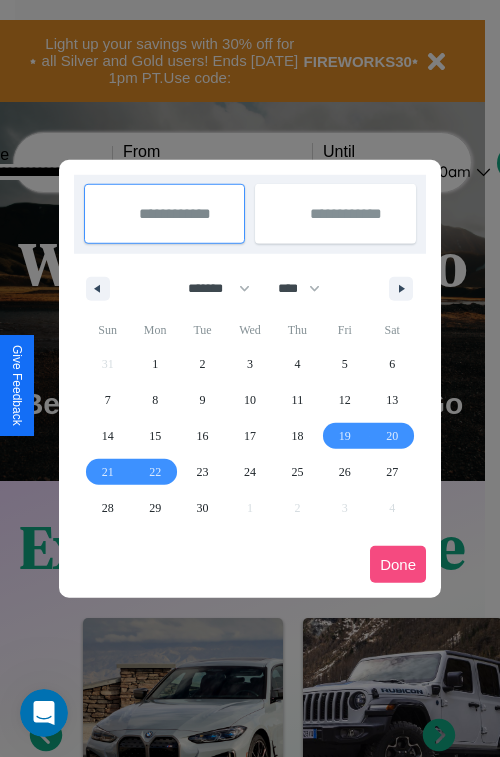 click on "Done" at bounding box center [398, 564] 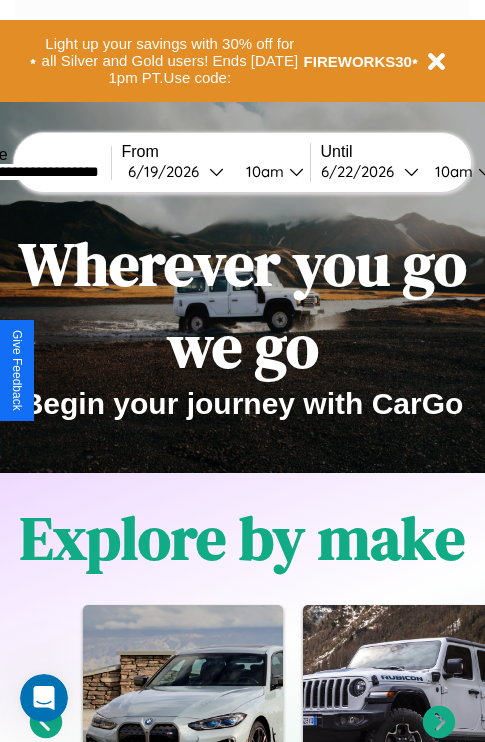 scroll, scrollTop: 0, scrollLeft: 75, axis: horizontal 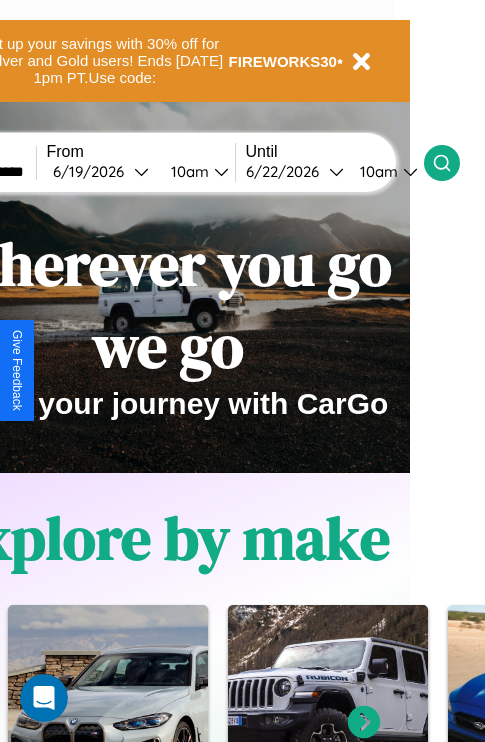 click 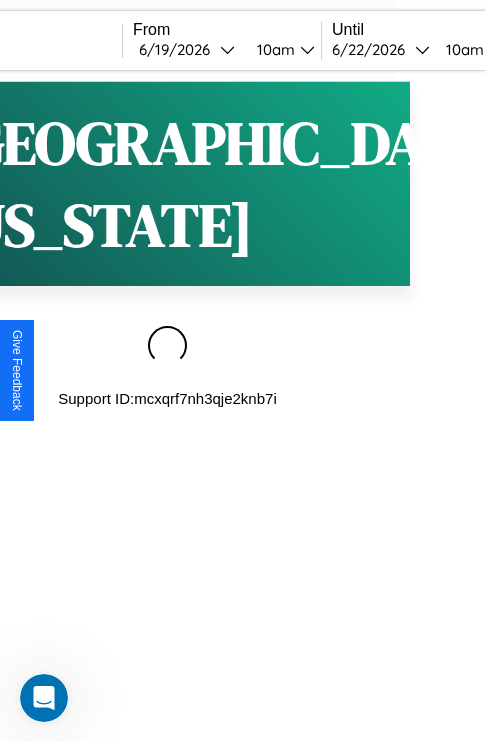 scroll, scrollTop: 0, scrollLeft: 0, axis: both 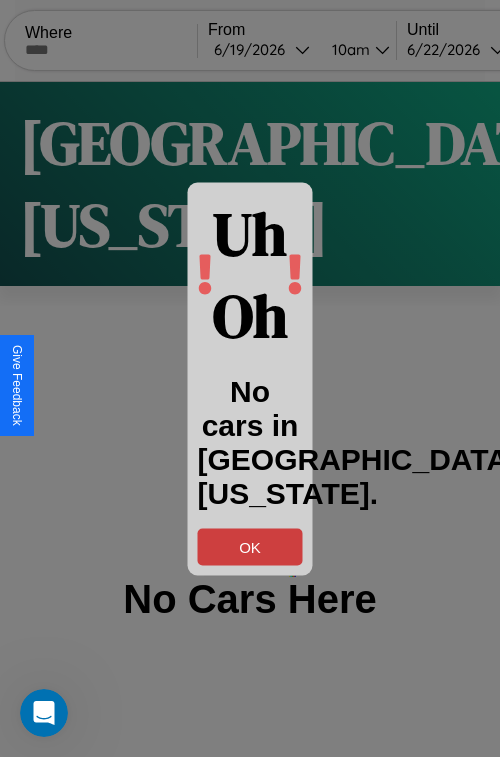 click on "OK" at bounding box center (250, 546) 